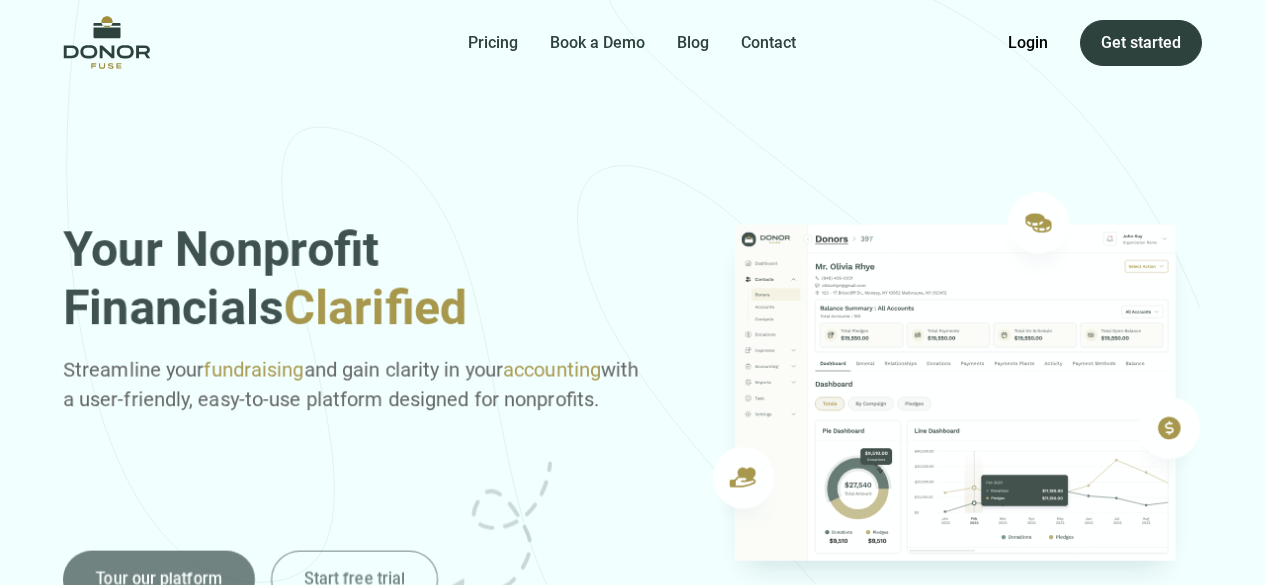 scroll, scrollTop: 0, scrollLeft: 0, axis: both 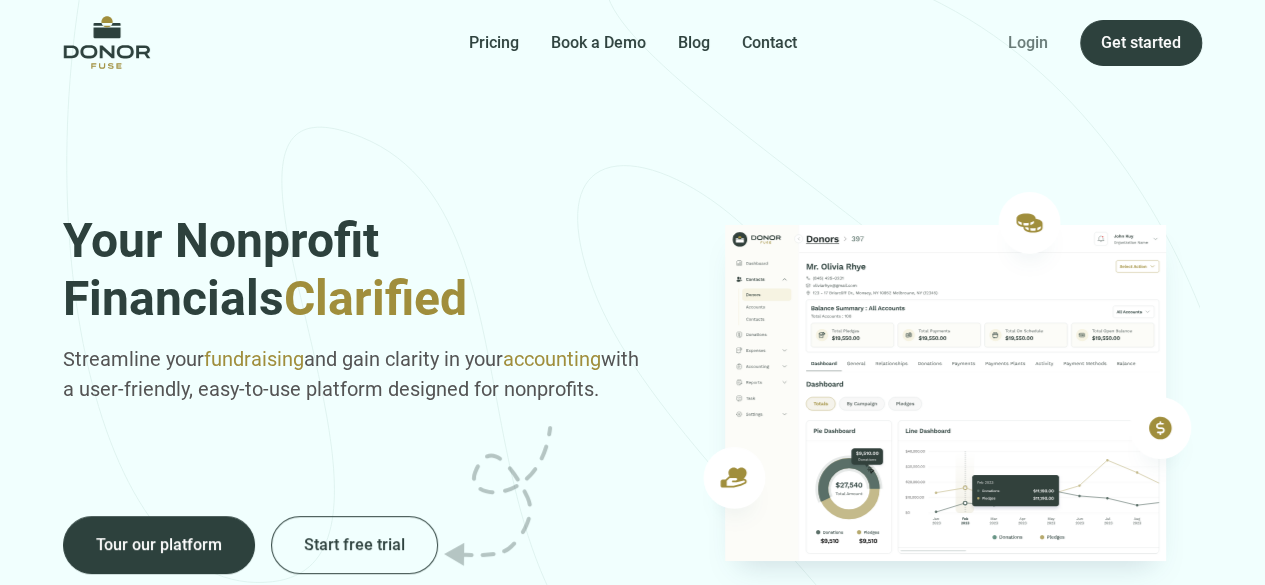 click on "Login" at bounding box center [1028, 43] 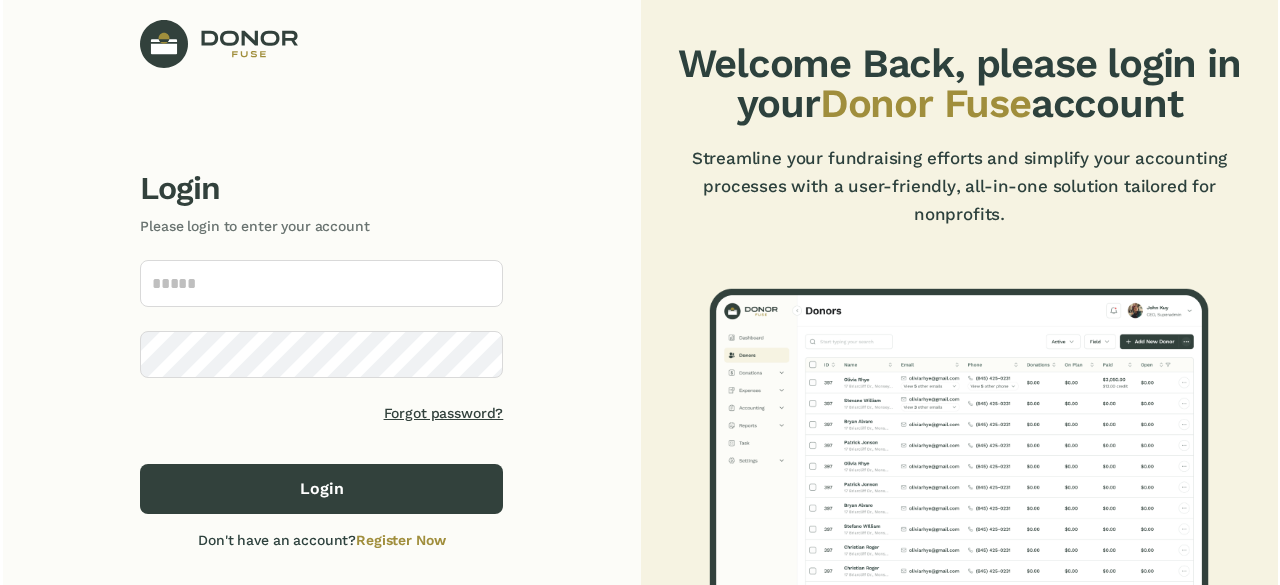 scroll, scrollTop: 0, scrollLeft: 0, axis: both 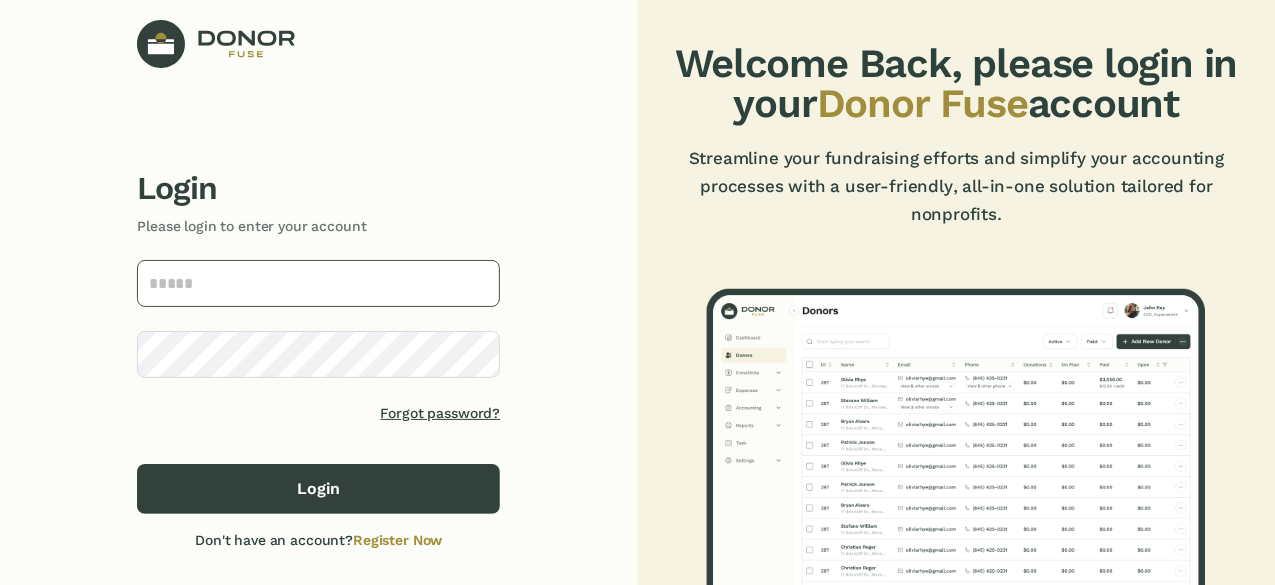 click 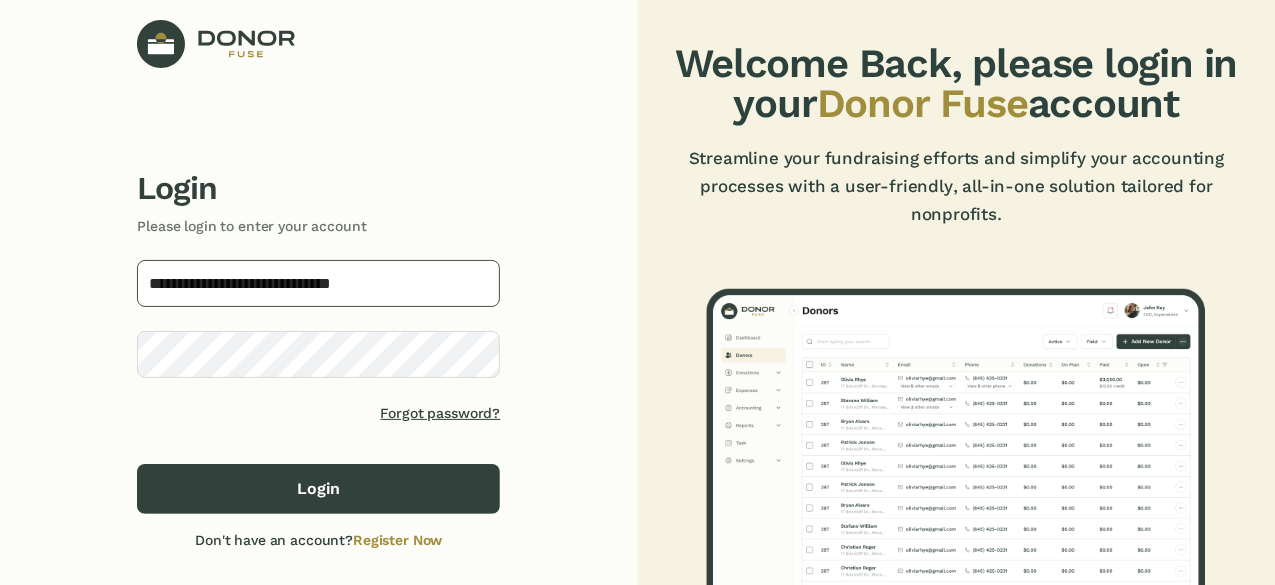 type on "**********" 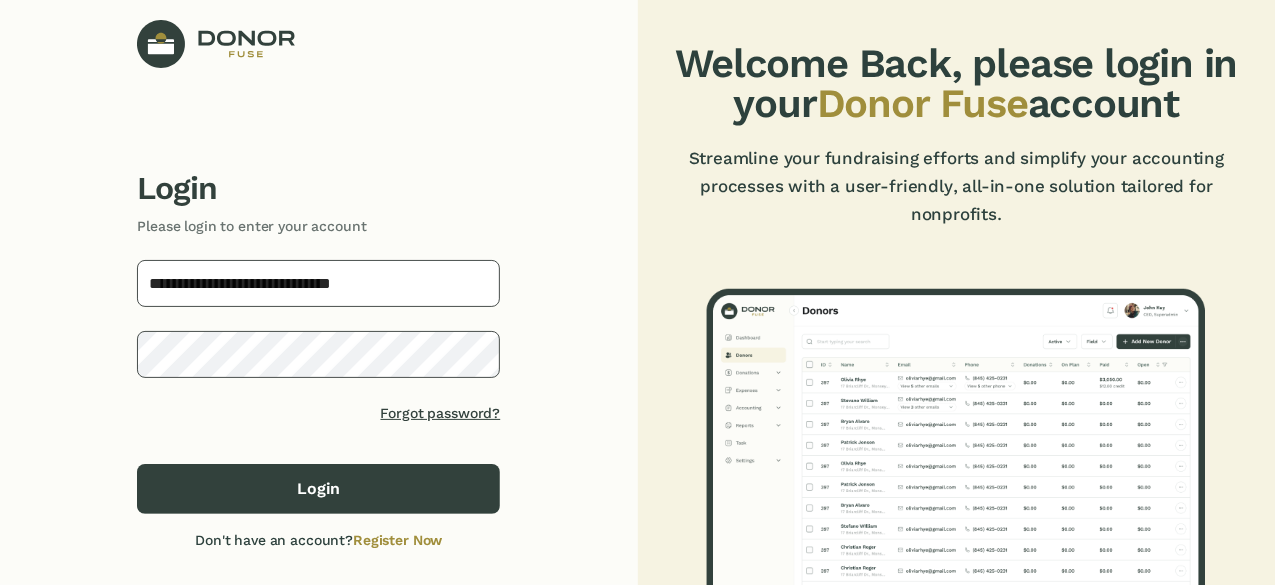 click on "Login" 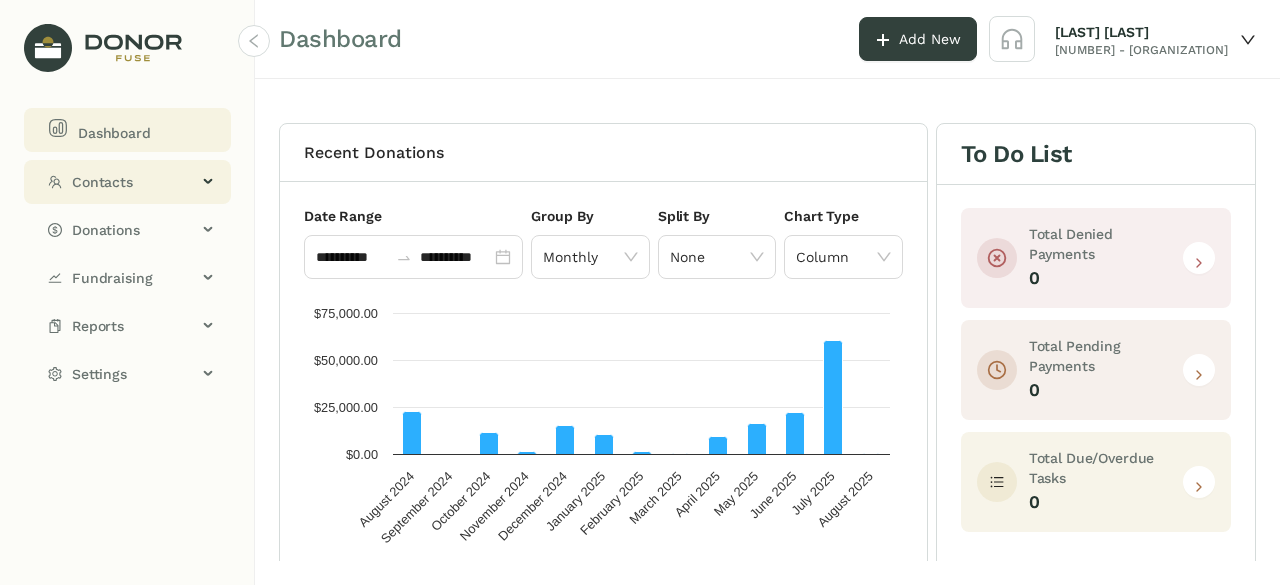 click on "Contacts" 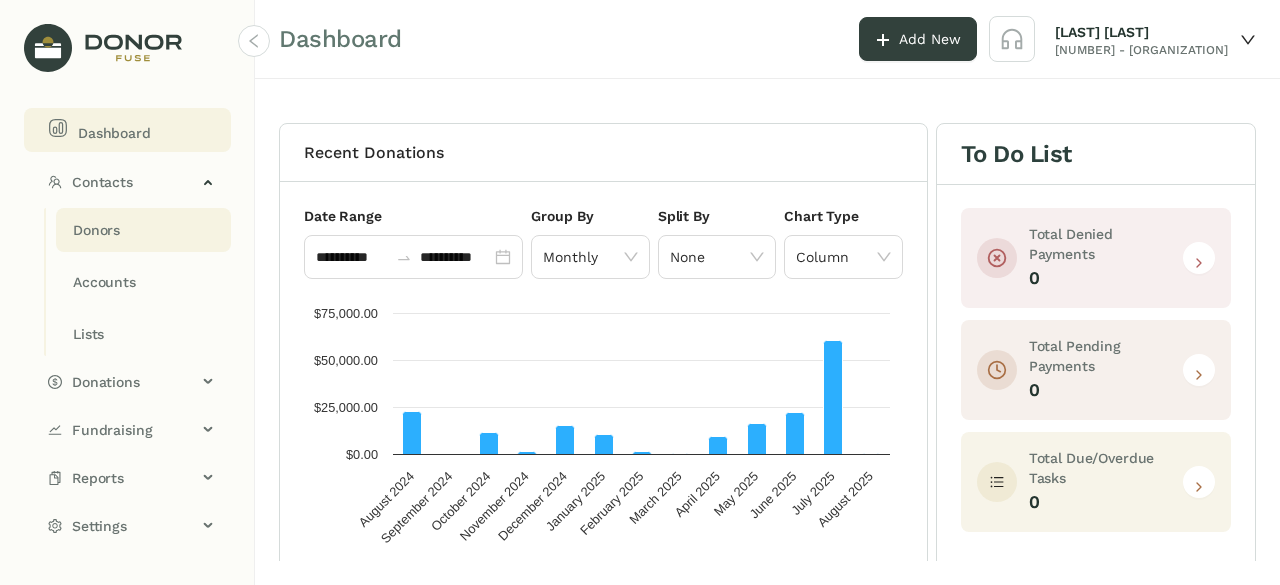click on "Donors" 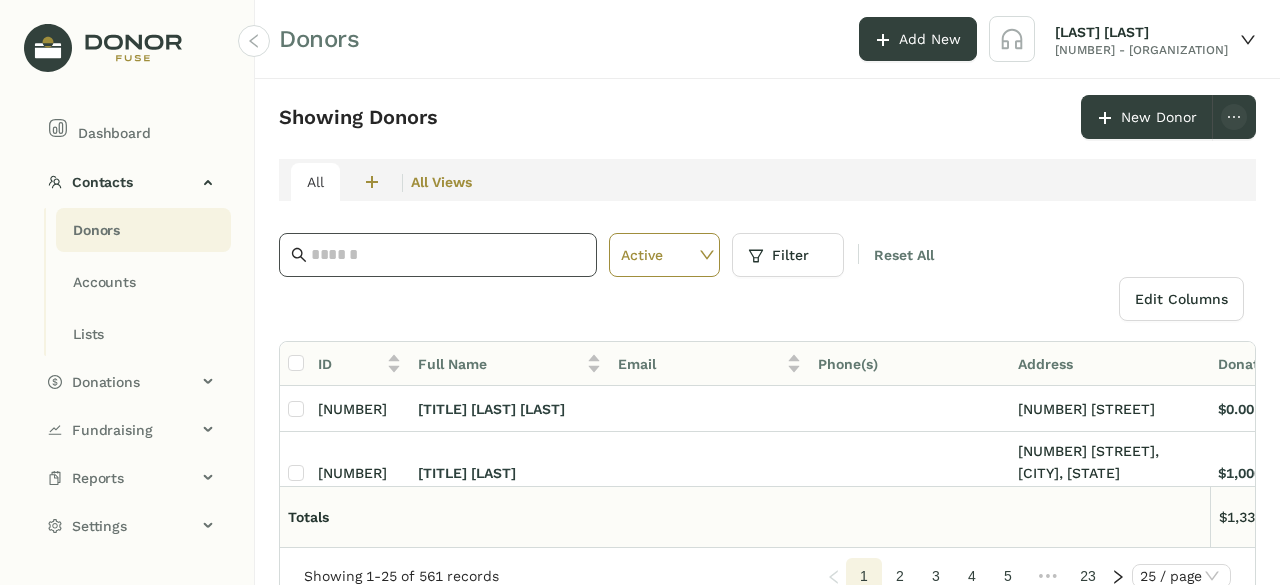 click 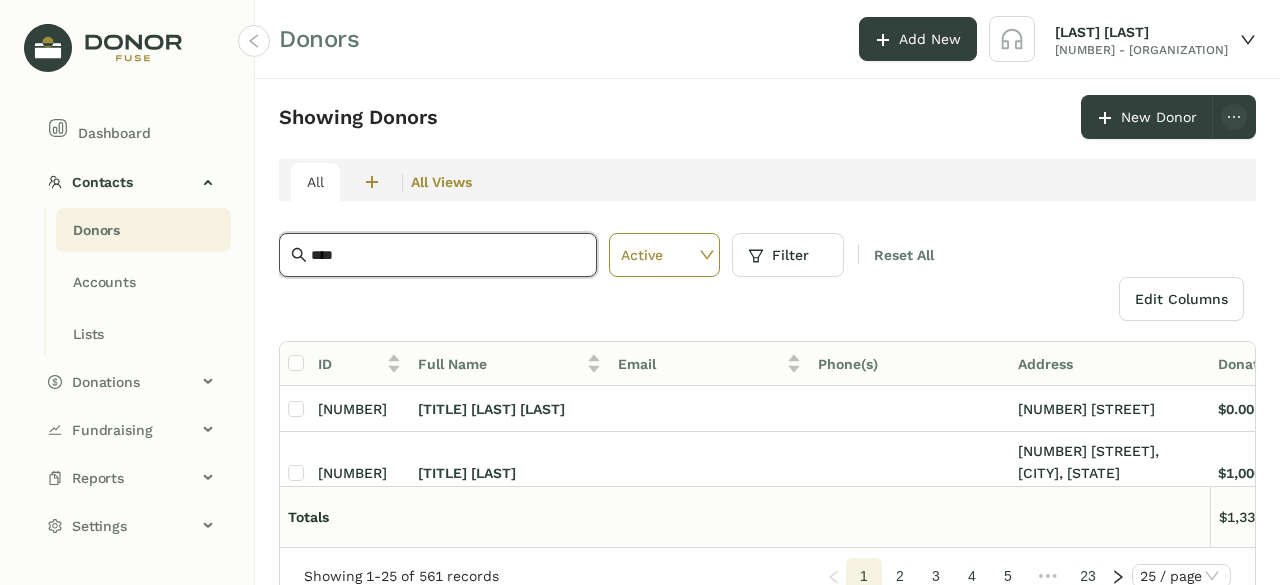 type on "****" 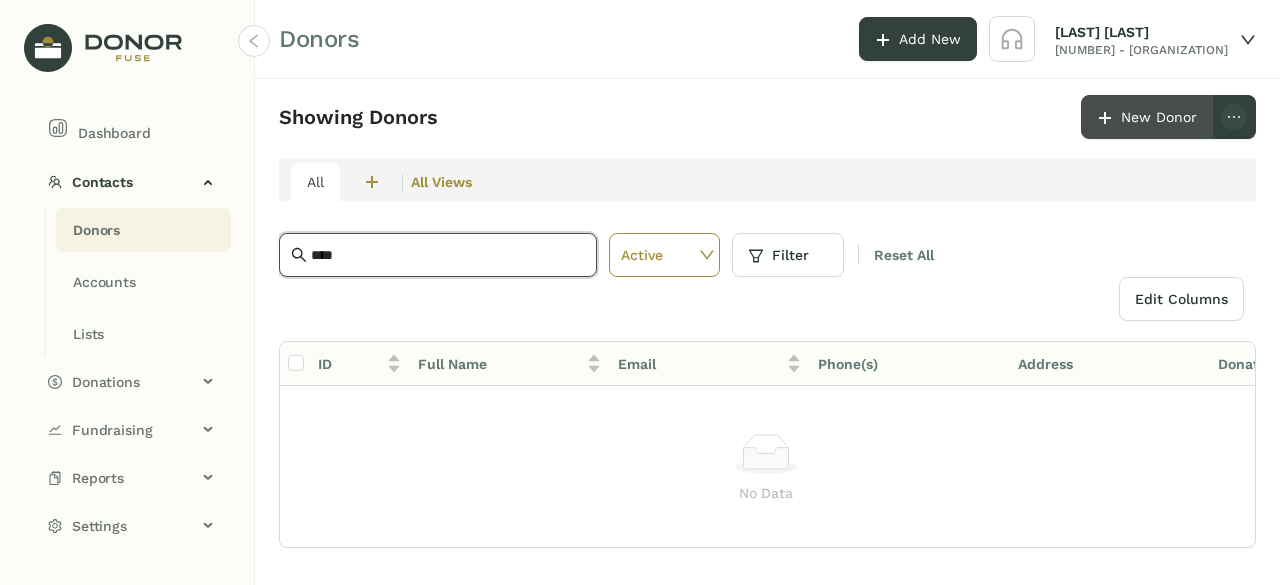 click on "New Donor" 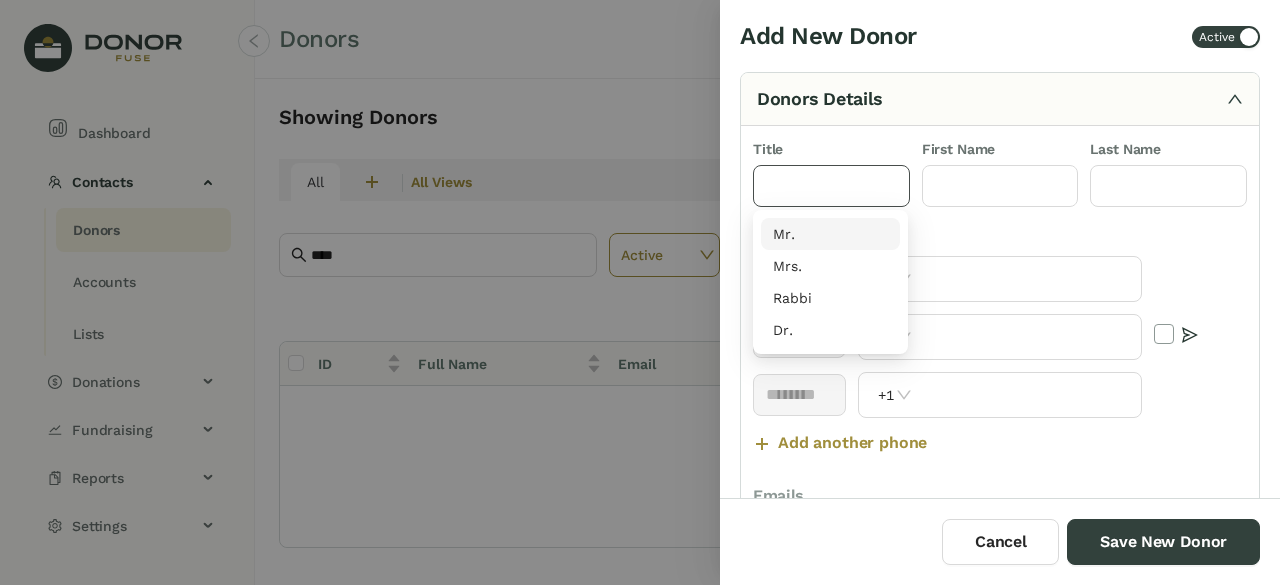 click 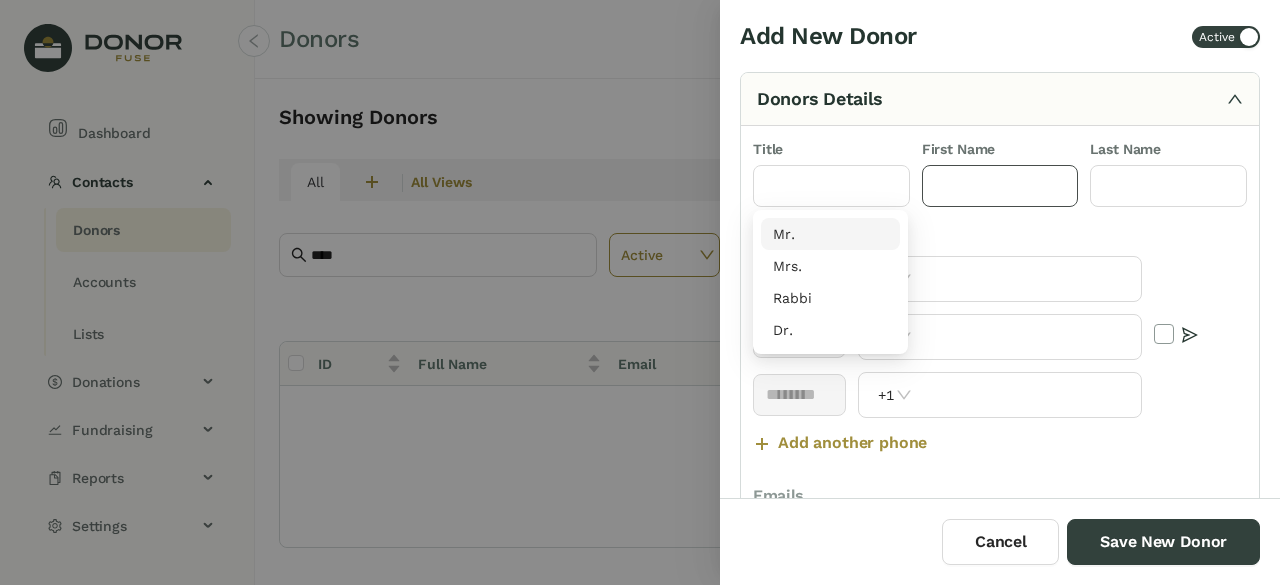 click 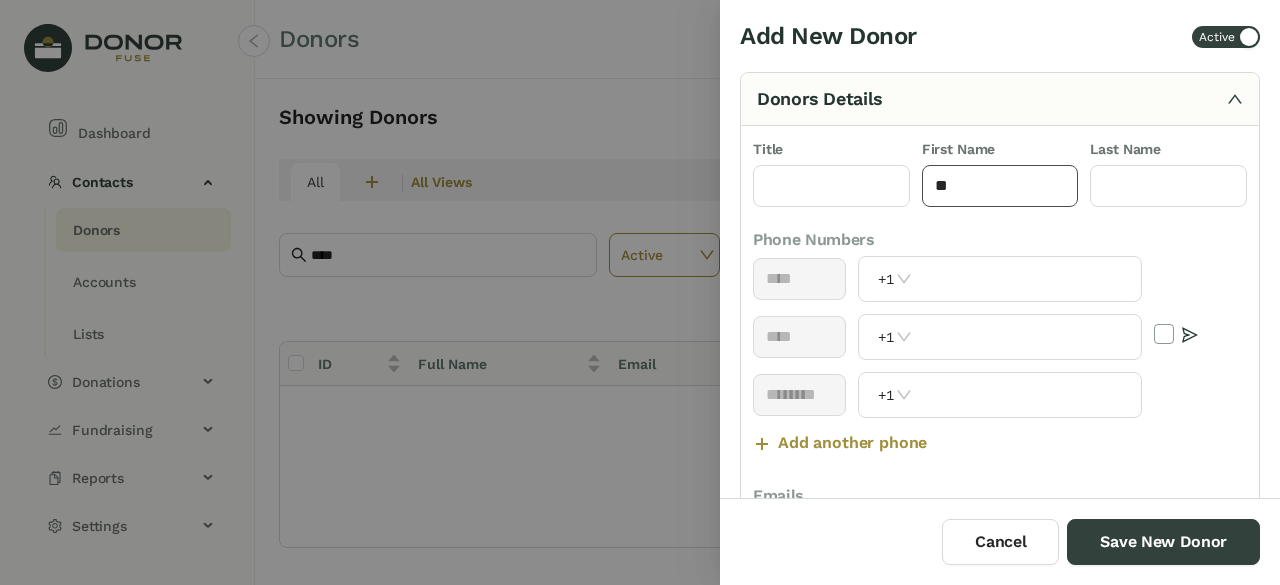 type on "*" 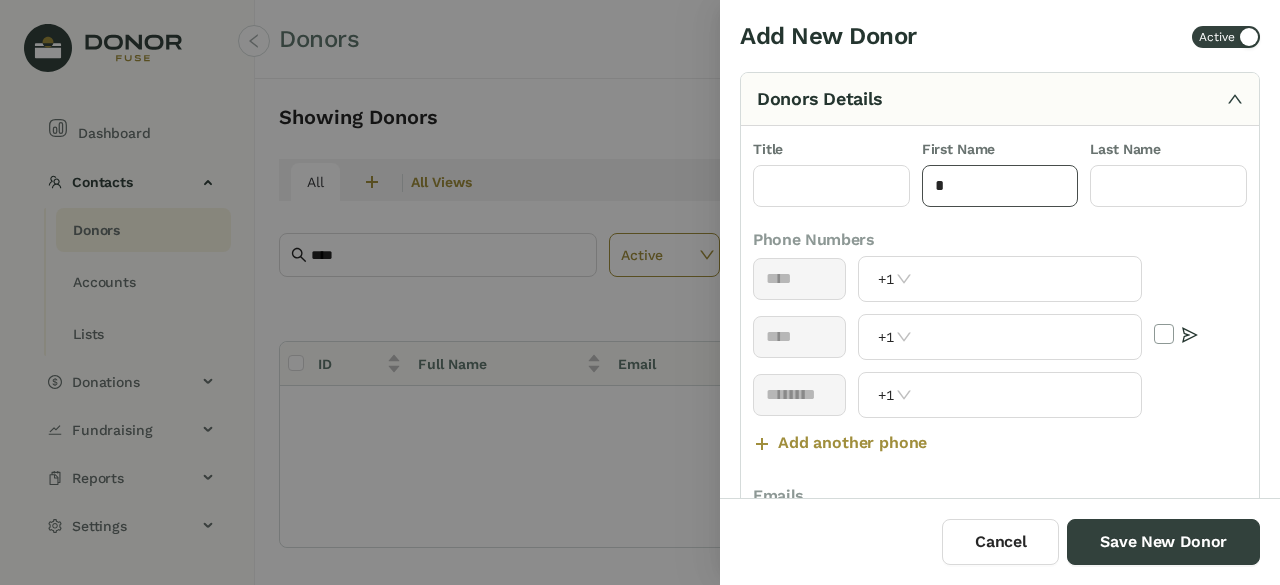 type 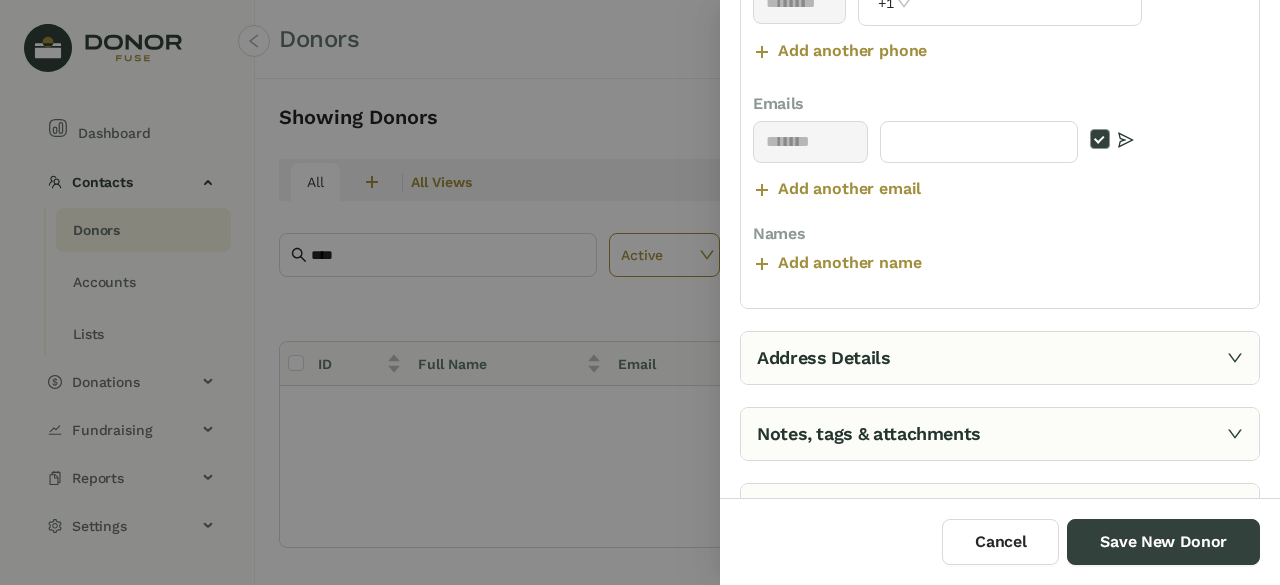 scroll, scrollTop: 400, scrollLeft: 0, axis: vertical 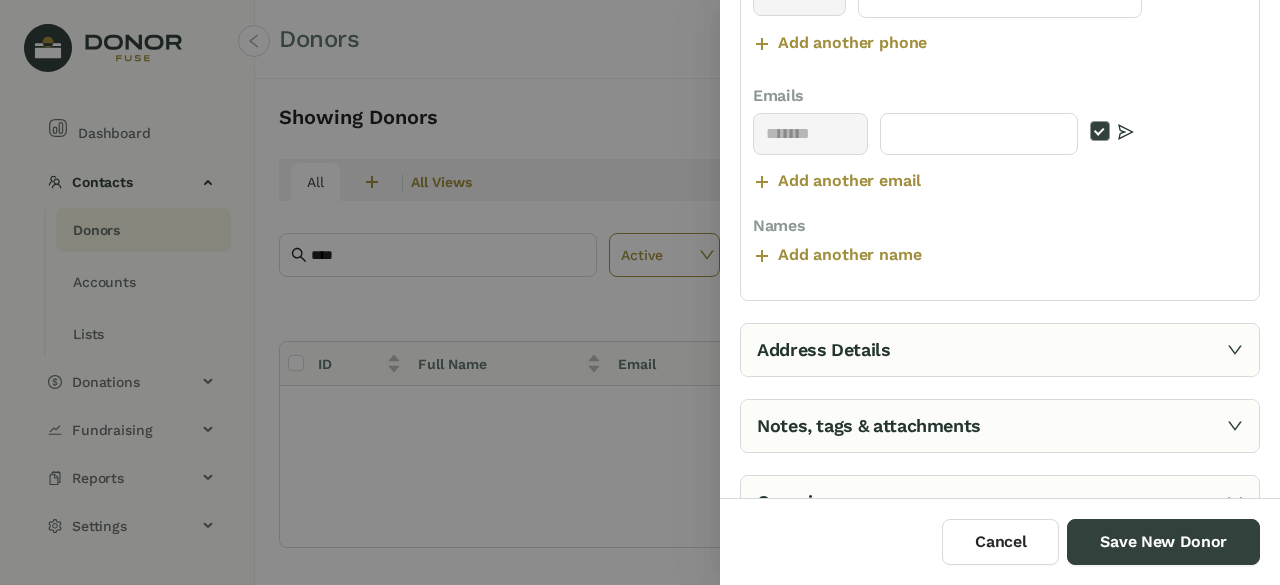 type on "**********" 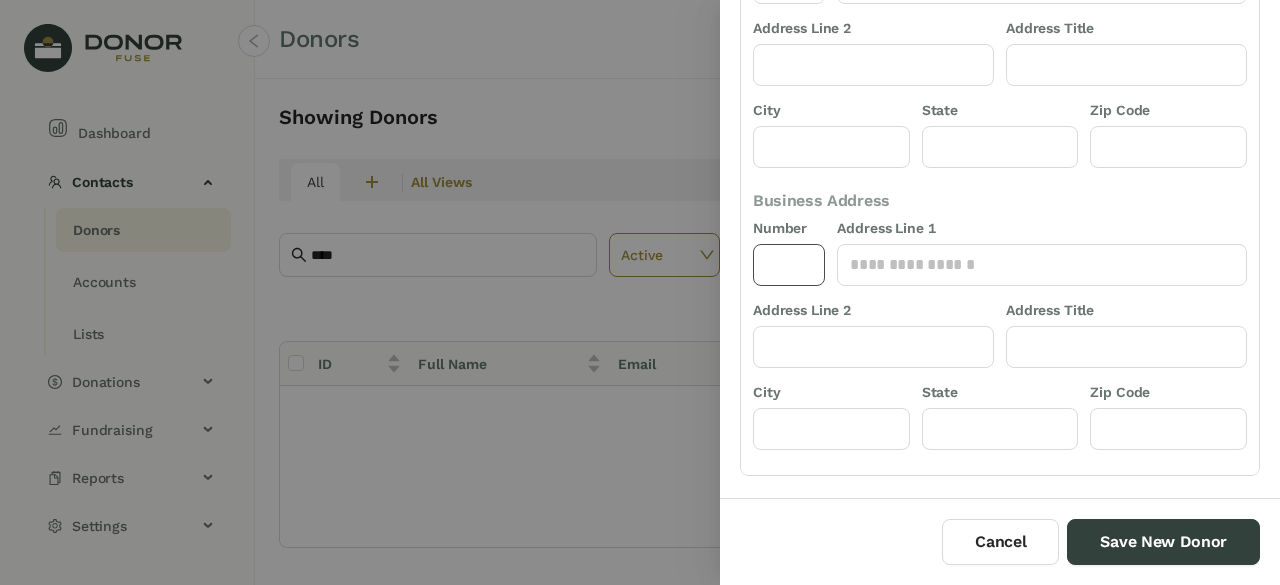 scroll, scrollTop: 200, scrollLeft: 0, axis: vertical 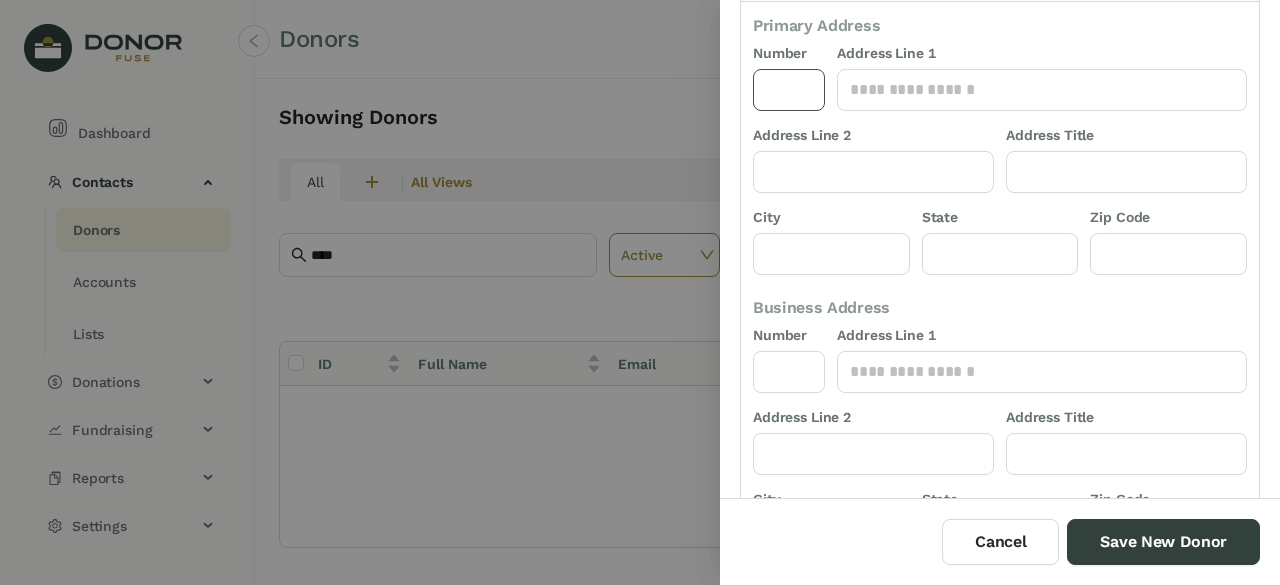 click 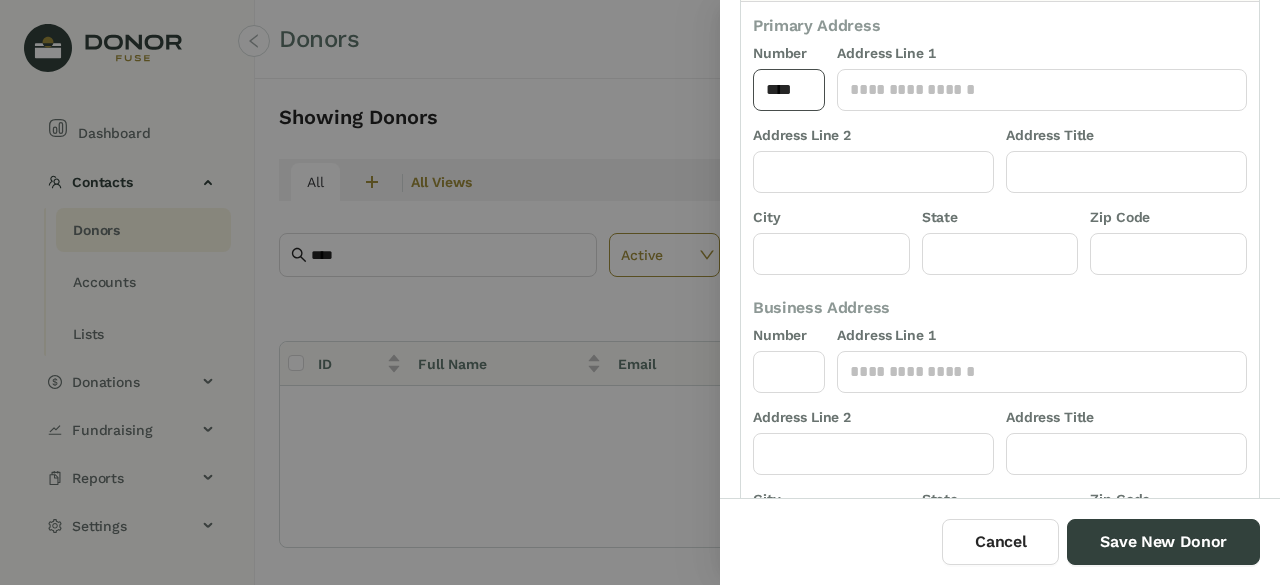 type on "****" 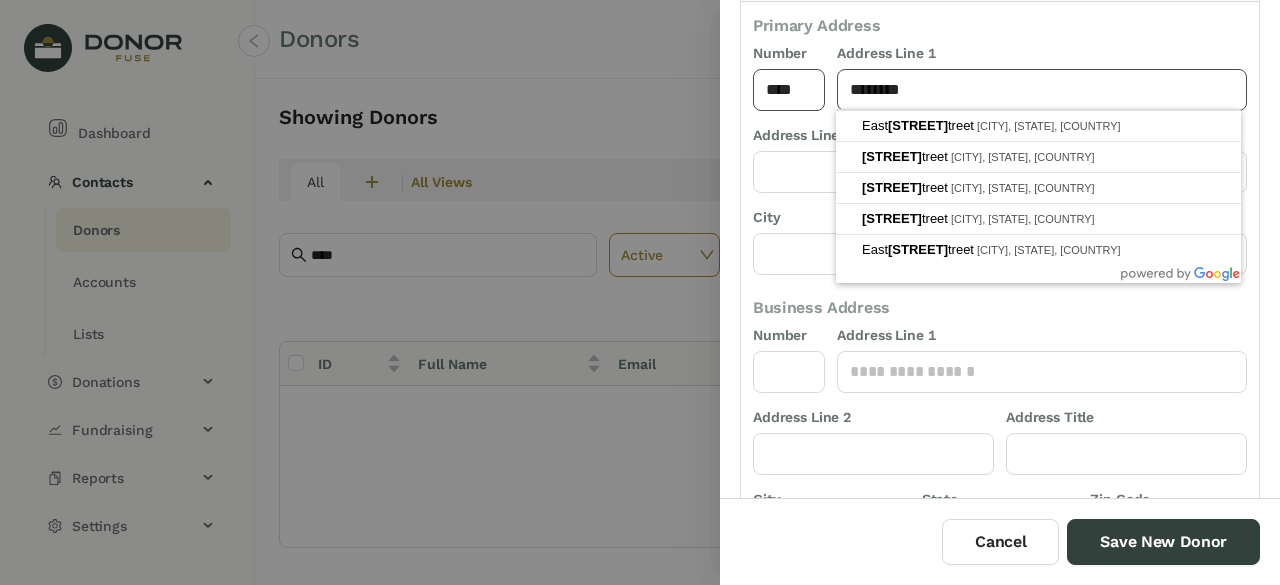 type on "********" 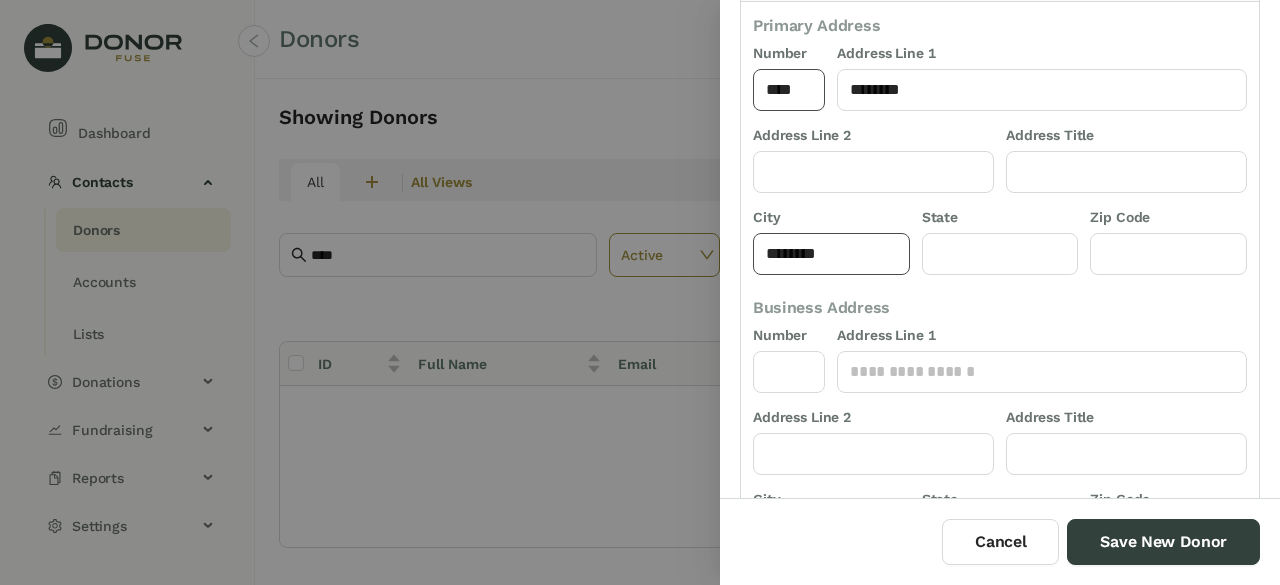 type on "********" 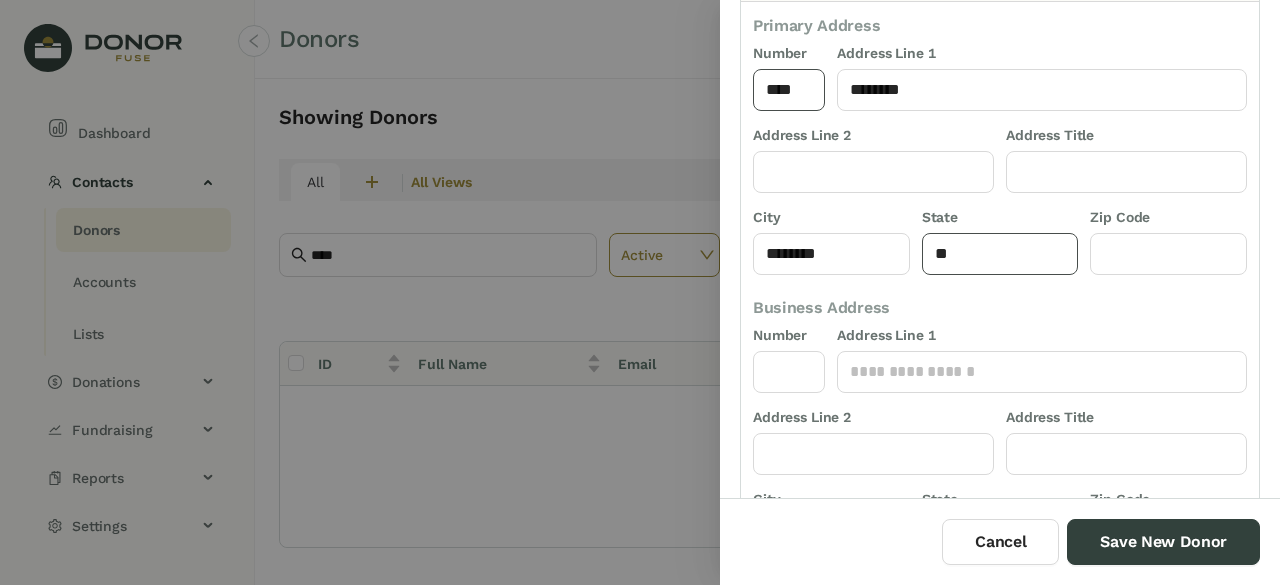 type on "**" 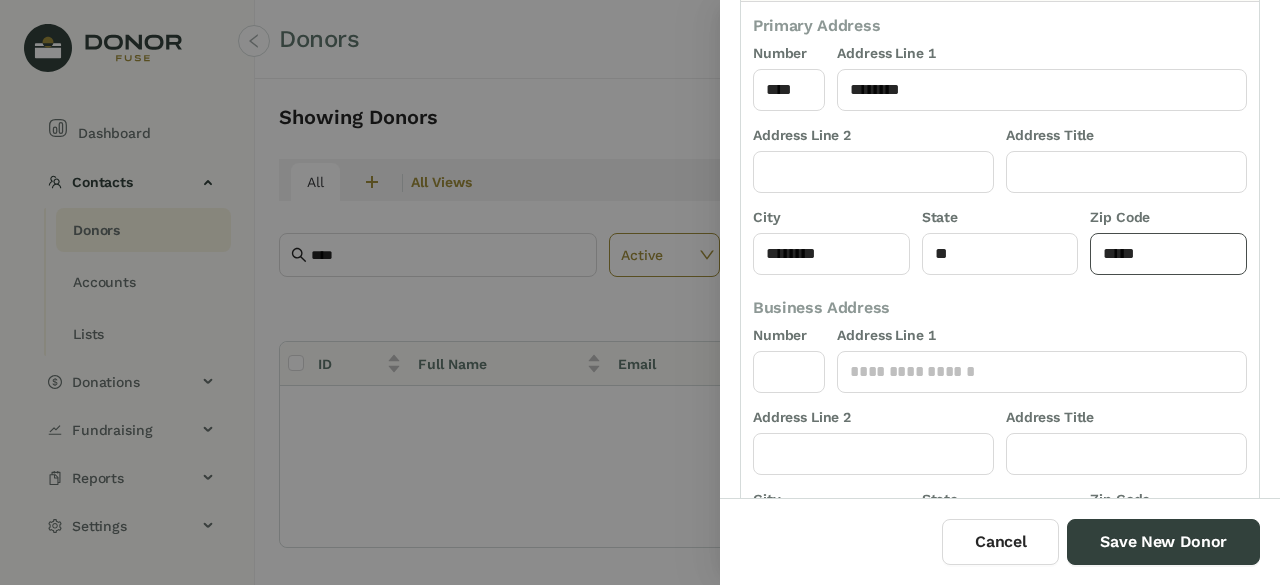 type on "*****" 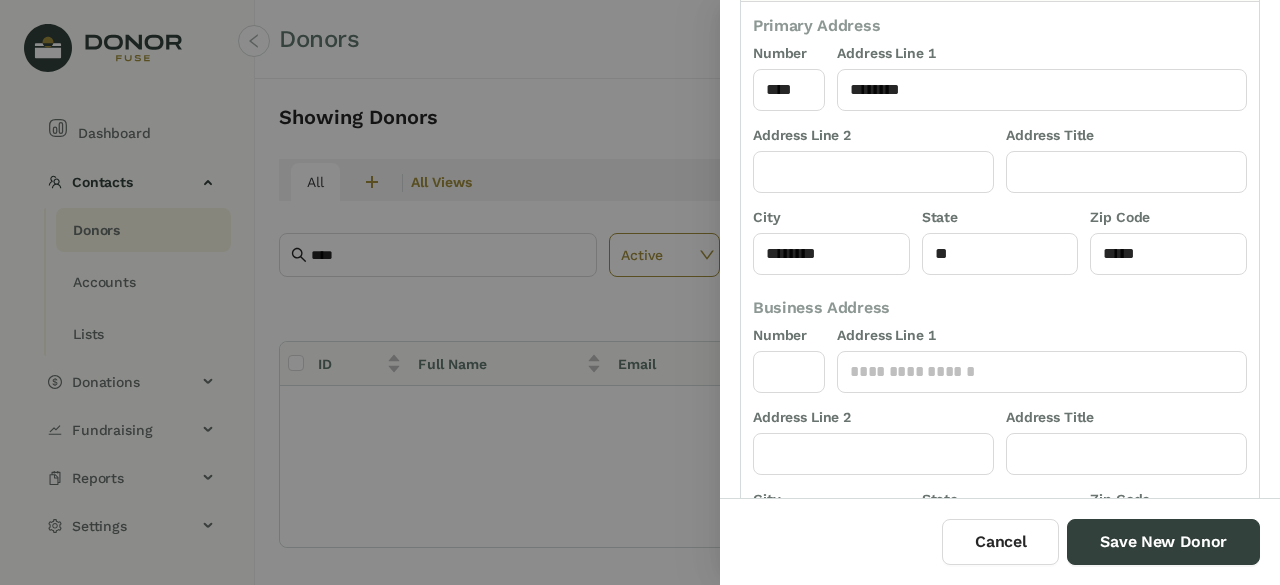click on "Cancel Save New Donor" at bounding box center [1000, 541] 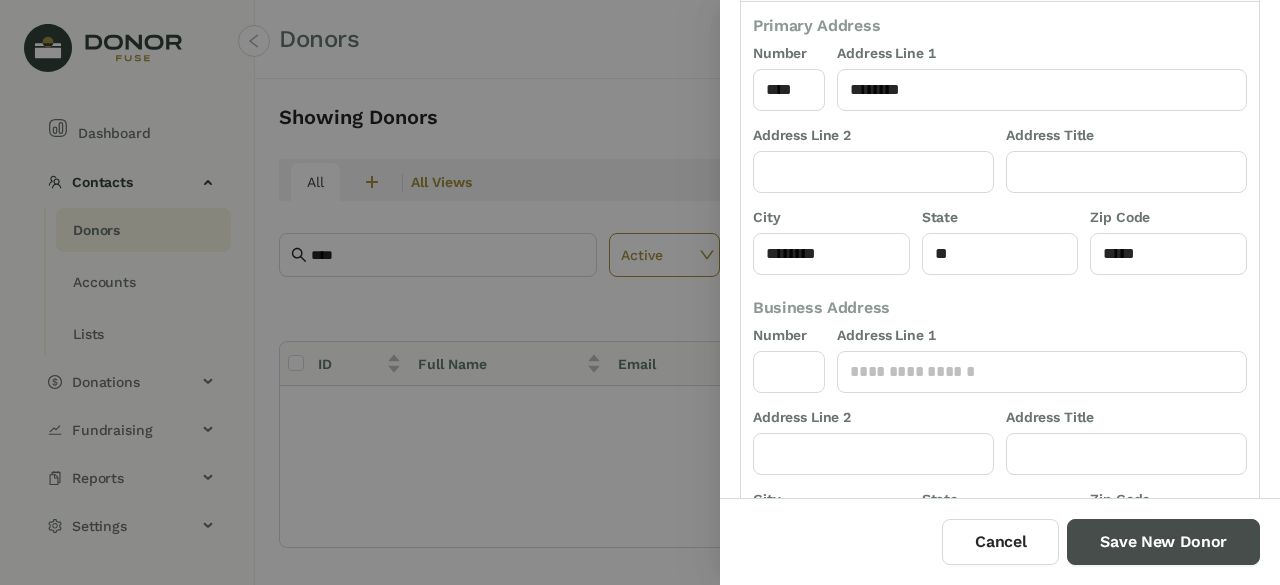 click on "Save New Donor" at bounding box center (1163, 542) 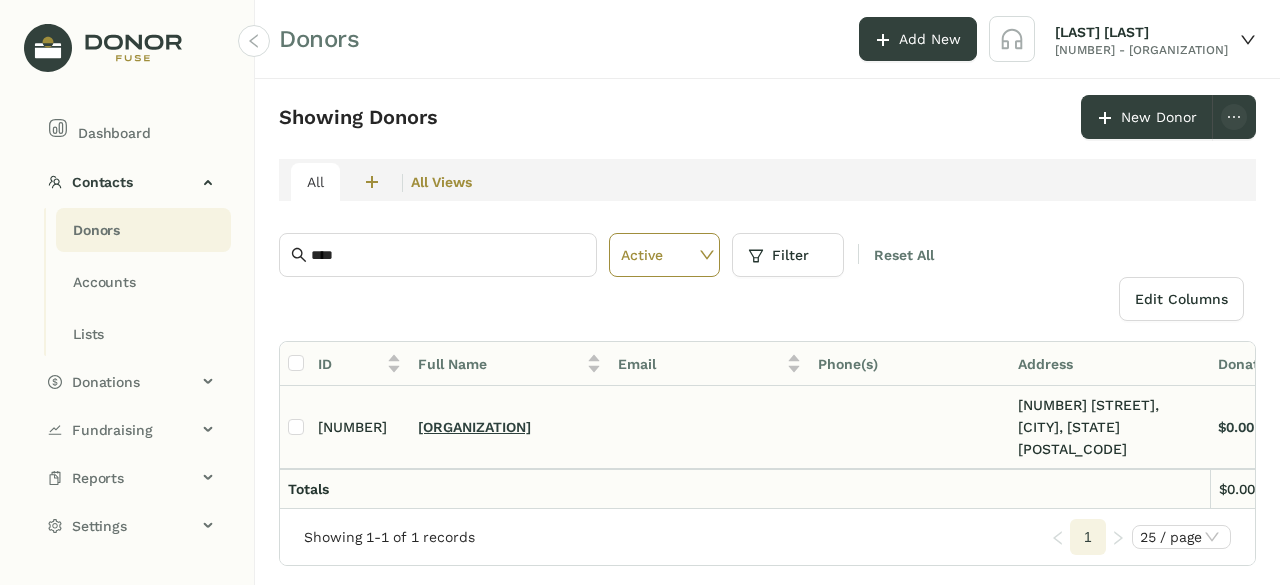 click on "[ORGANIZATION]" 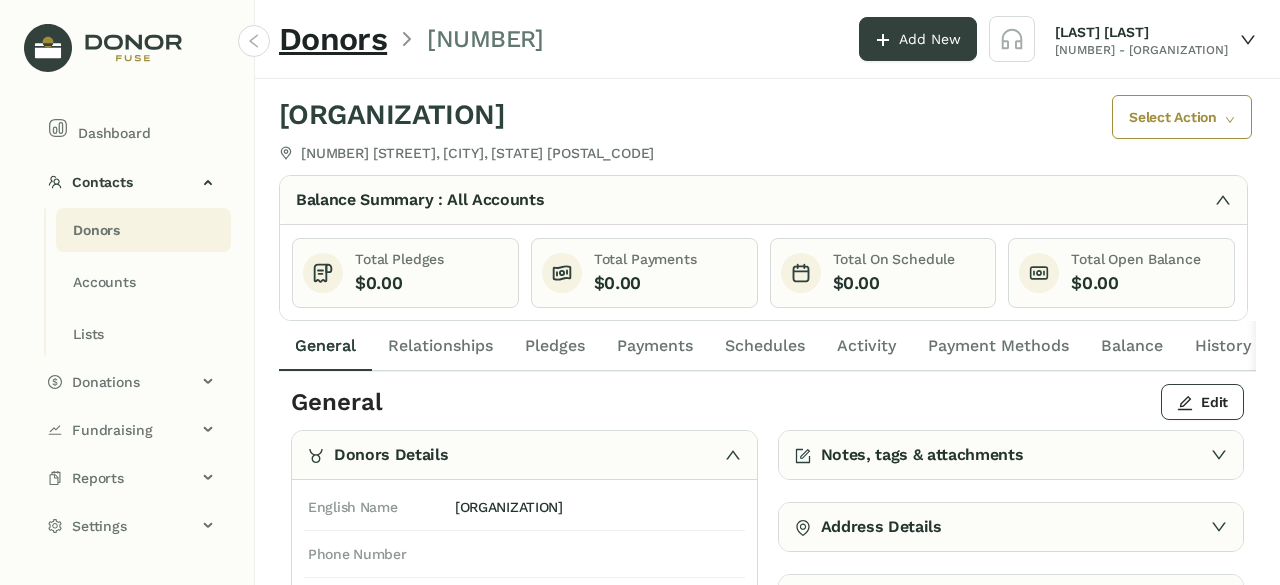 click on "Pledges" 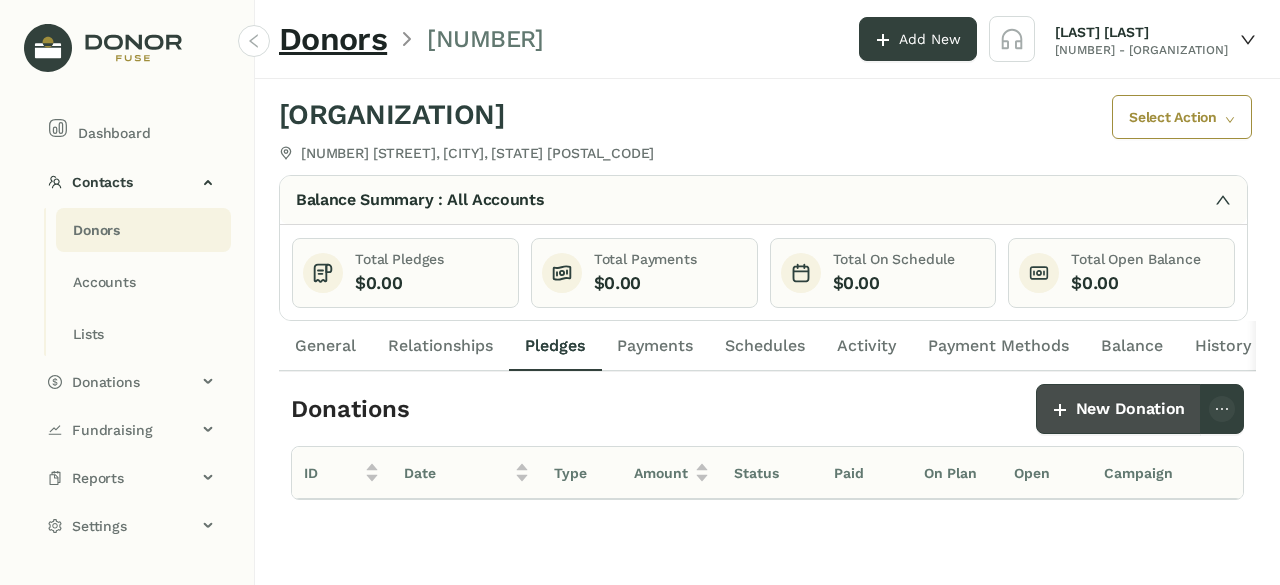 click on "New Donation" 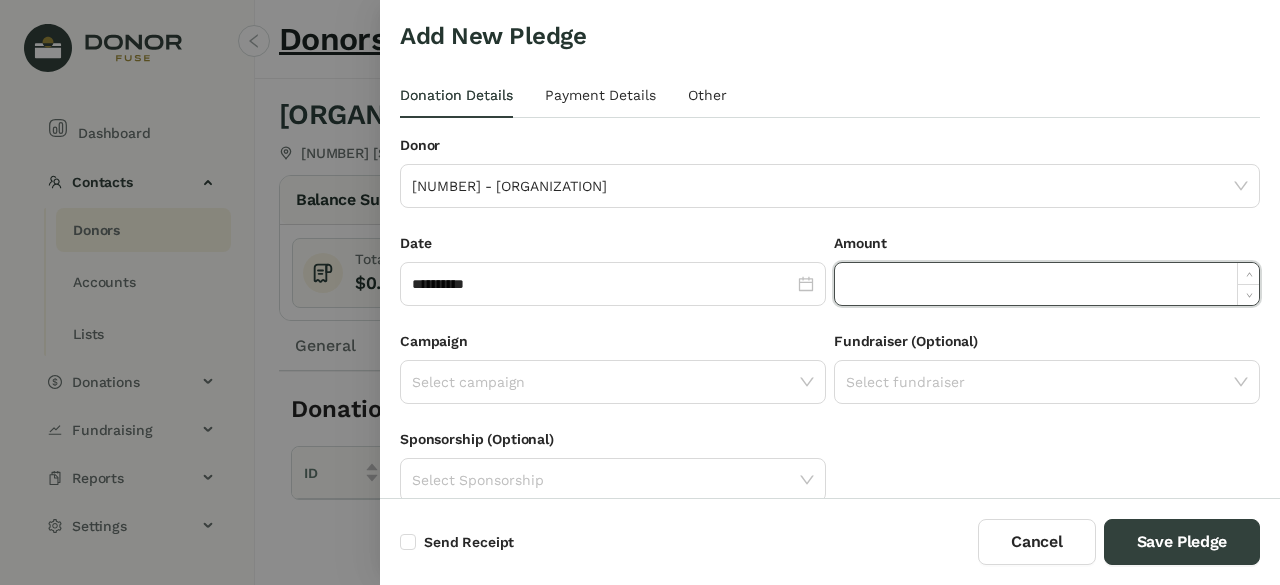 click 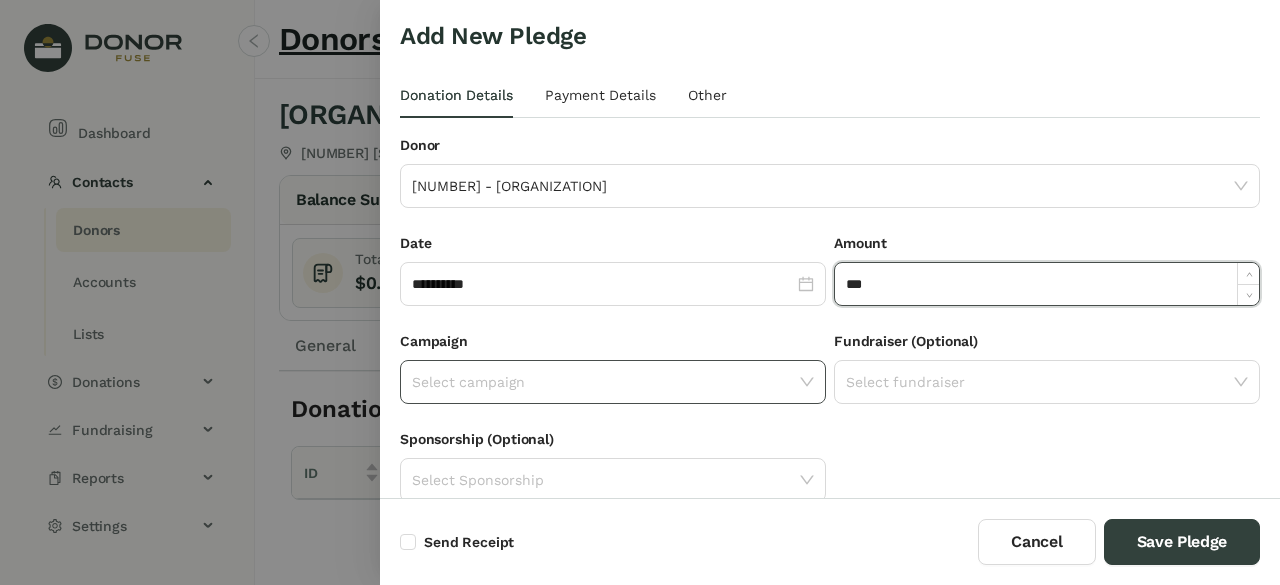 type on "*******" 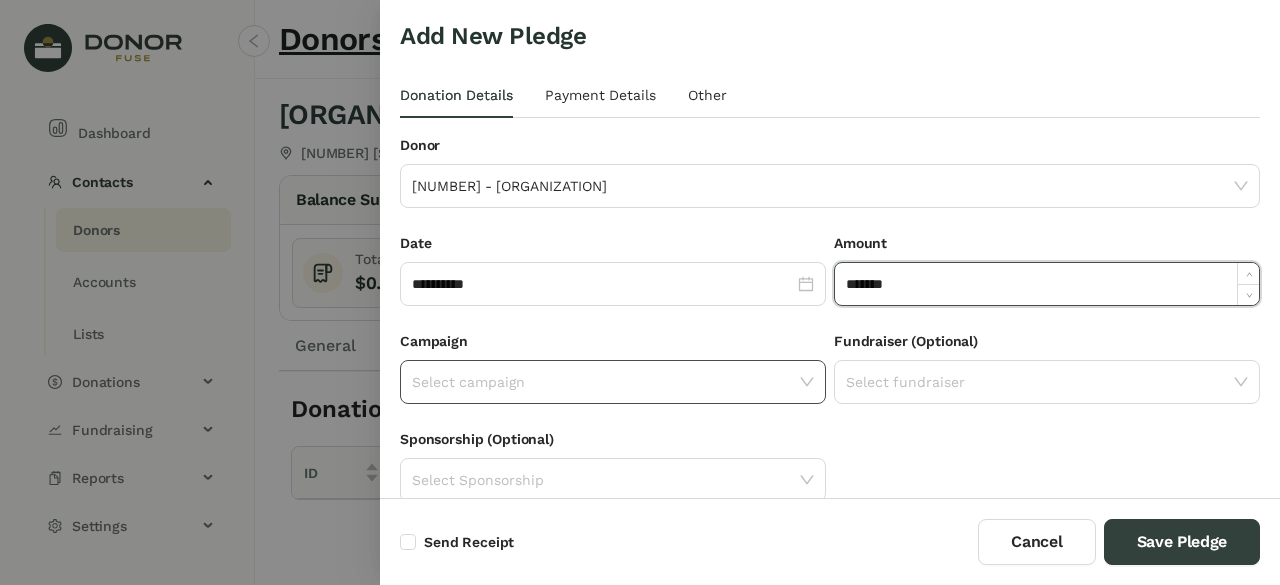 click 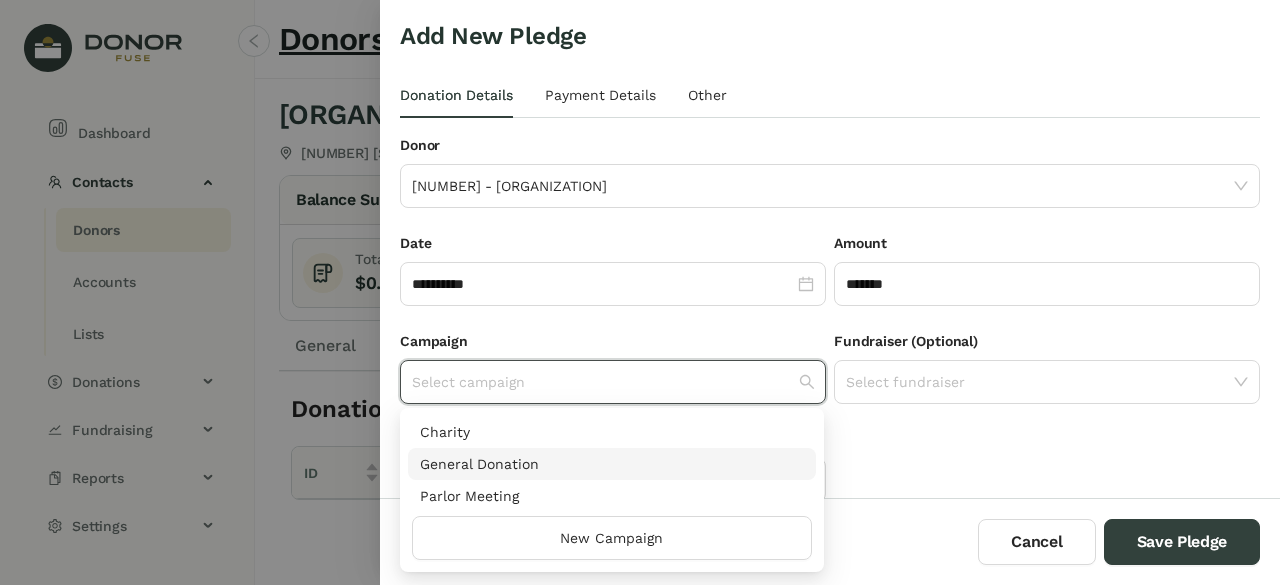 click on "General Donation" at bounding box center (612, 464) 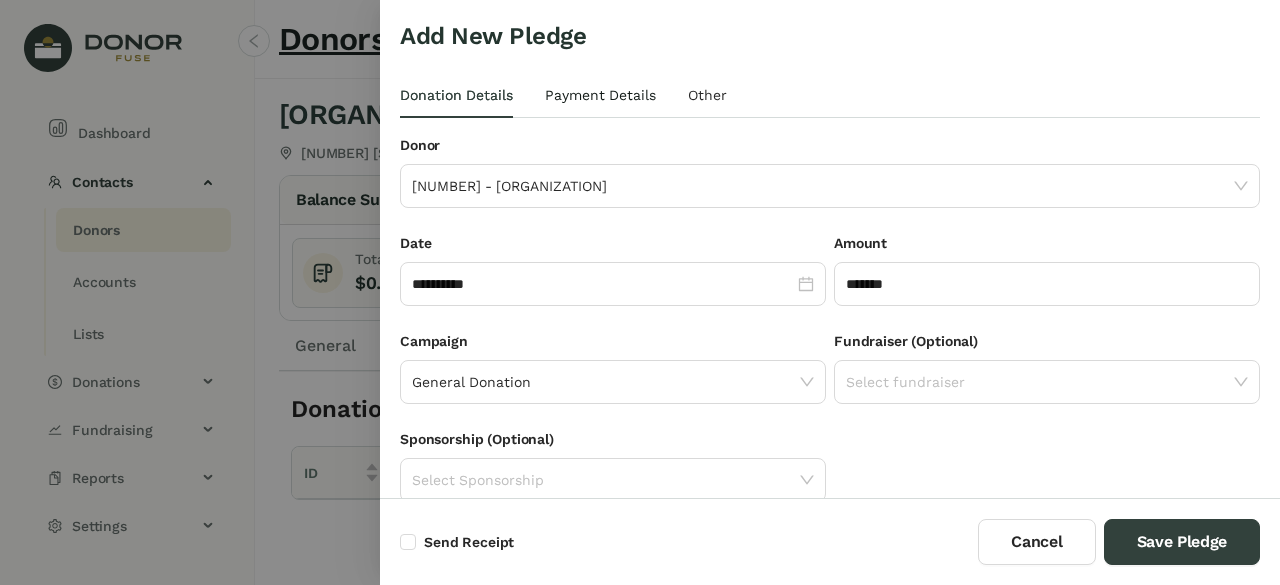 click on "Payment Details" at bounding box center [600, 95] 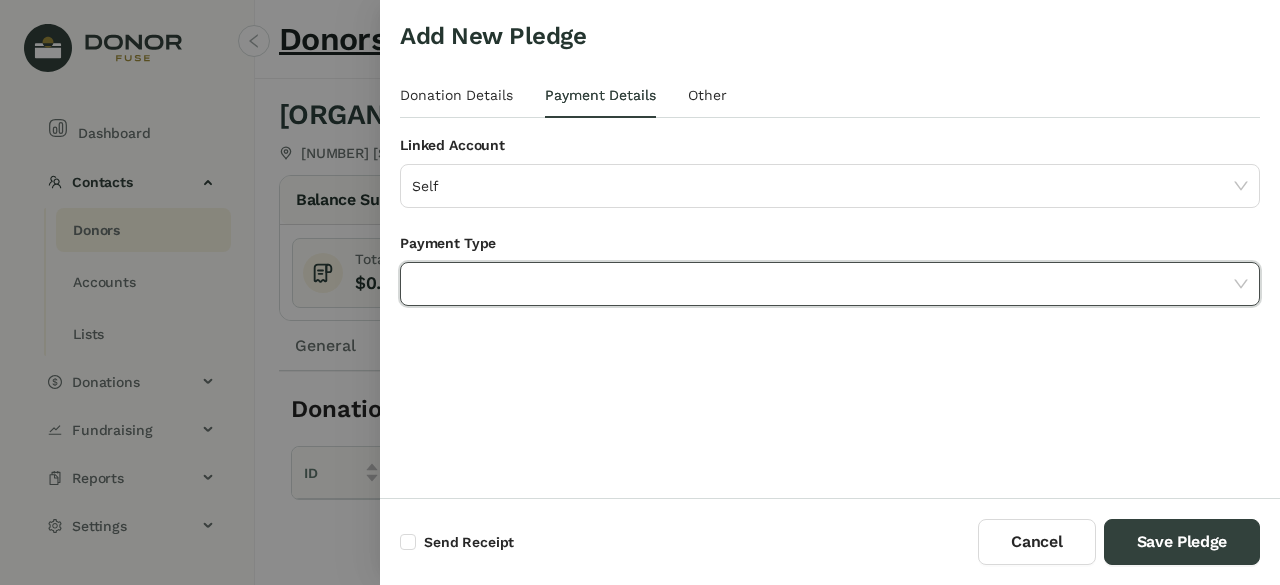click 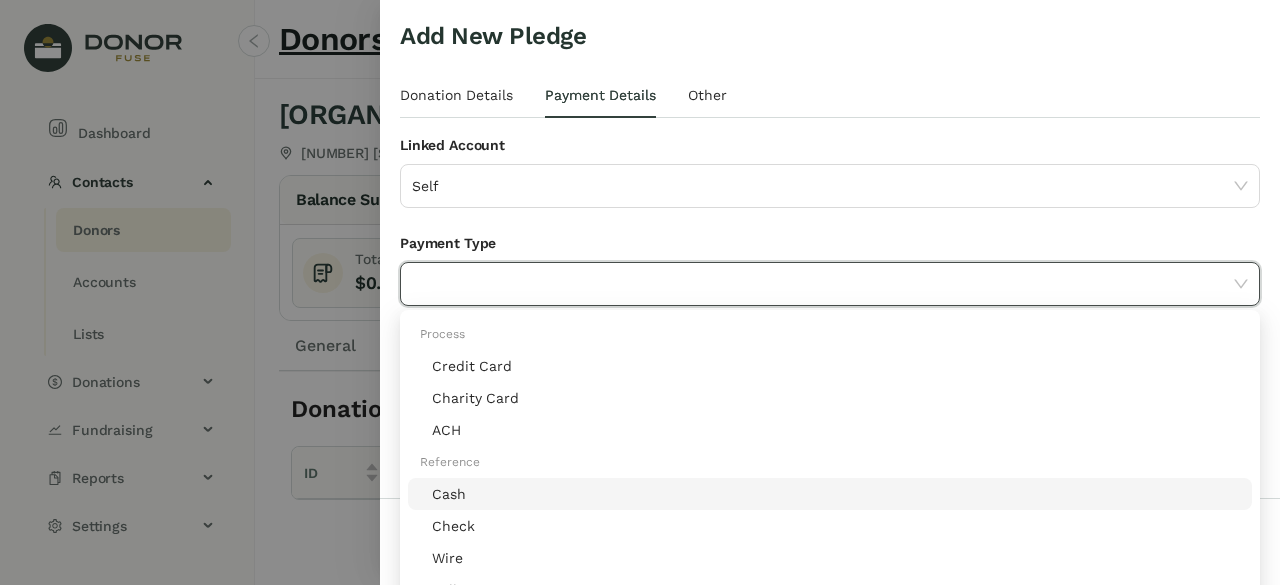click on "Cash" 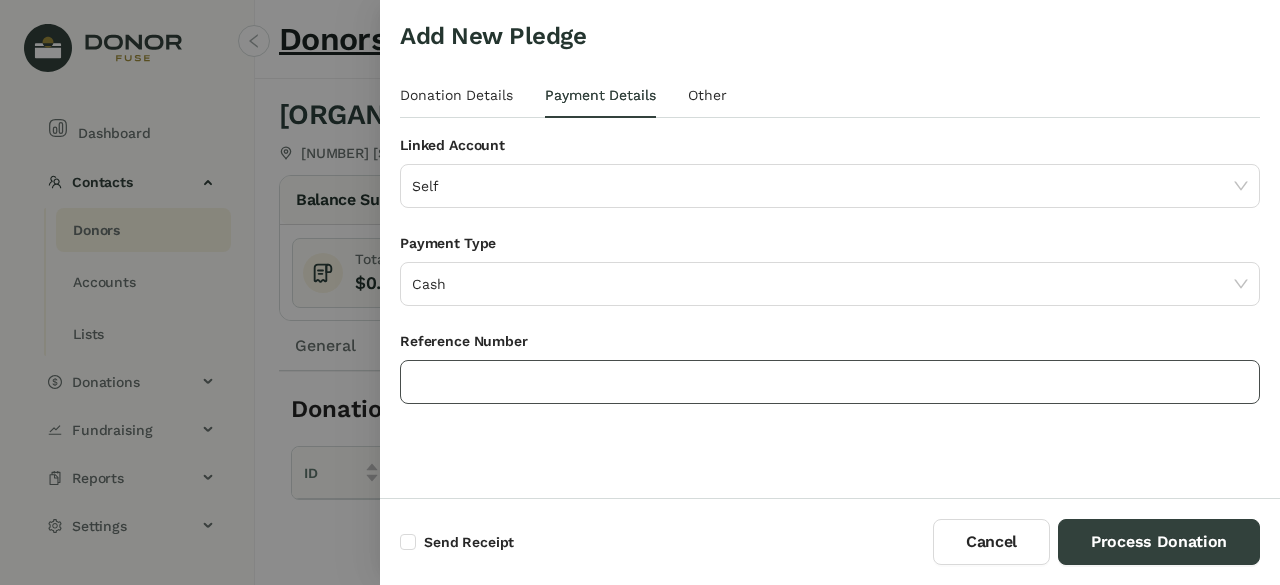 click 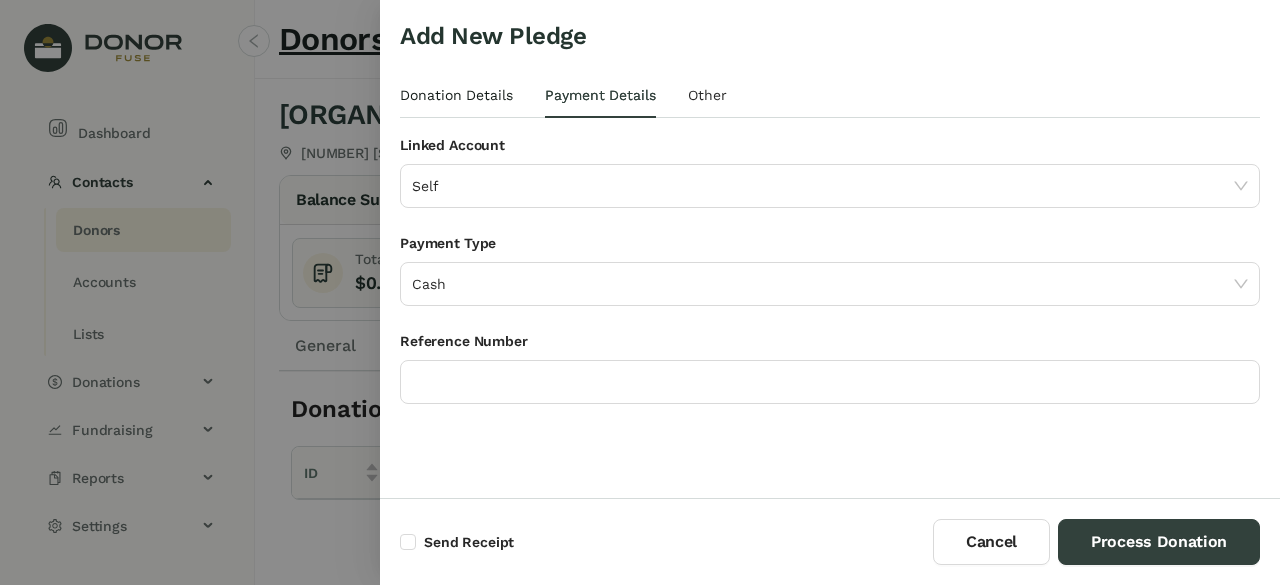 click on "Donation Details" at bounding box center [456, 95] 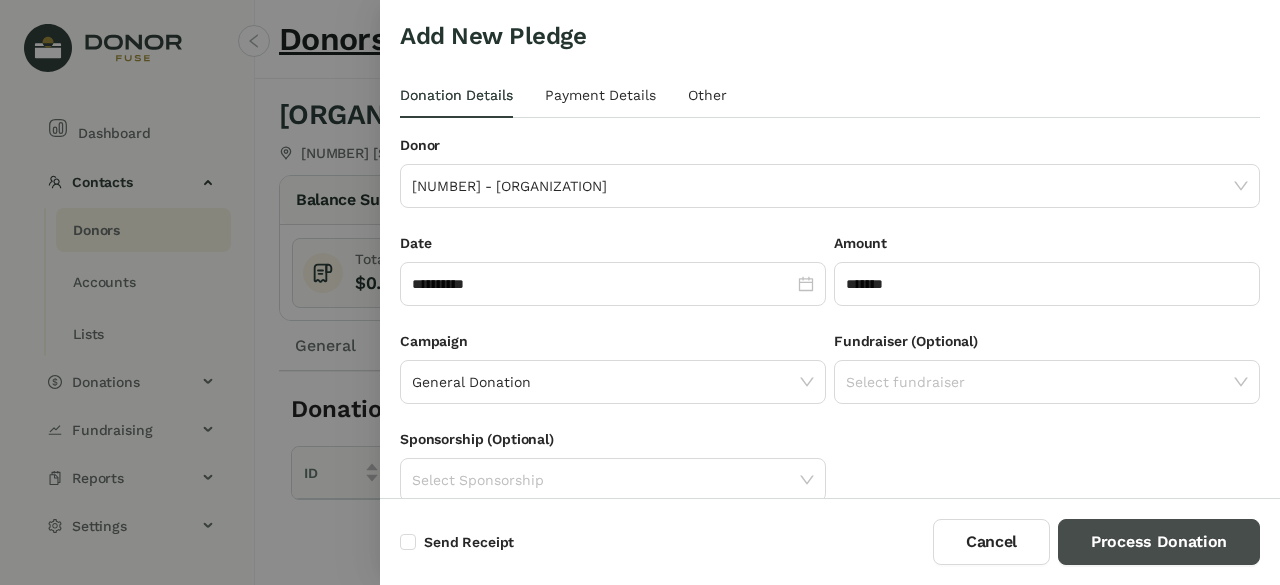 click on "Process Donation" at bounding box center (1159, 542) 